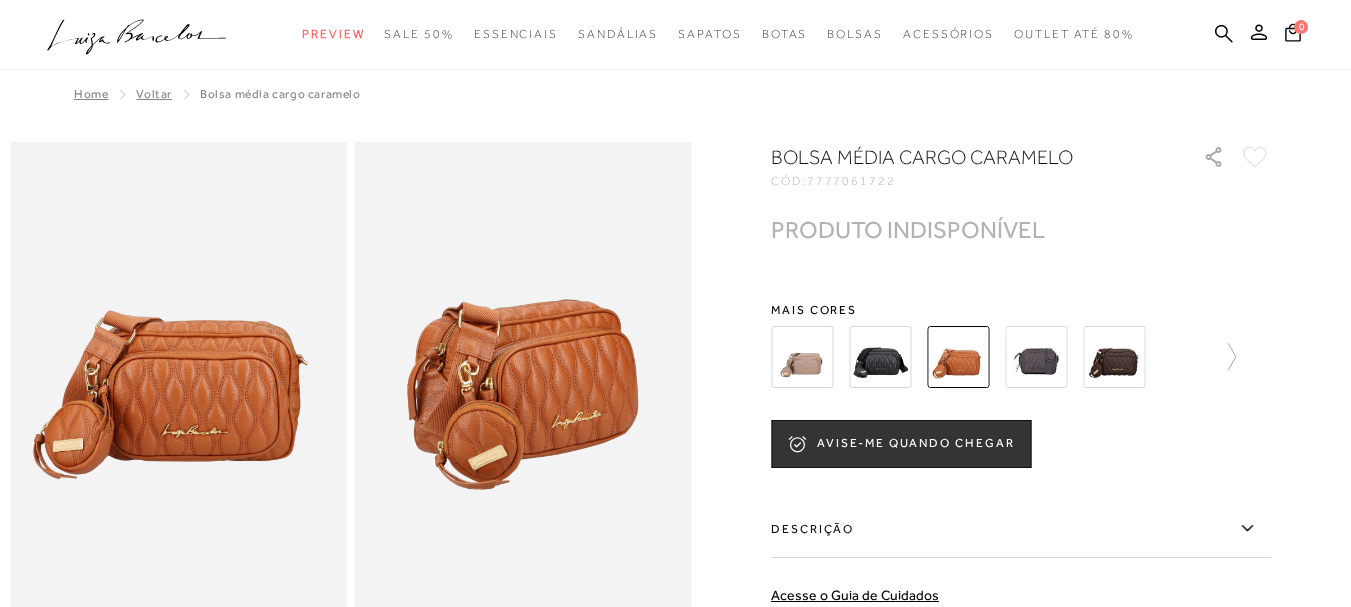 scroll, scrollTop: 0, scrollLeft: 0, axis: both 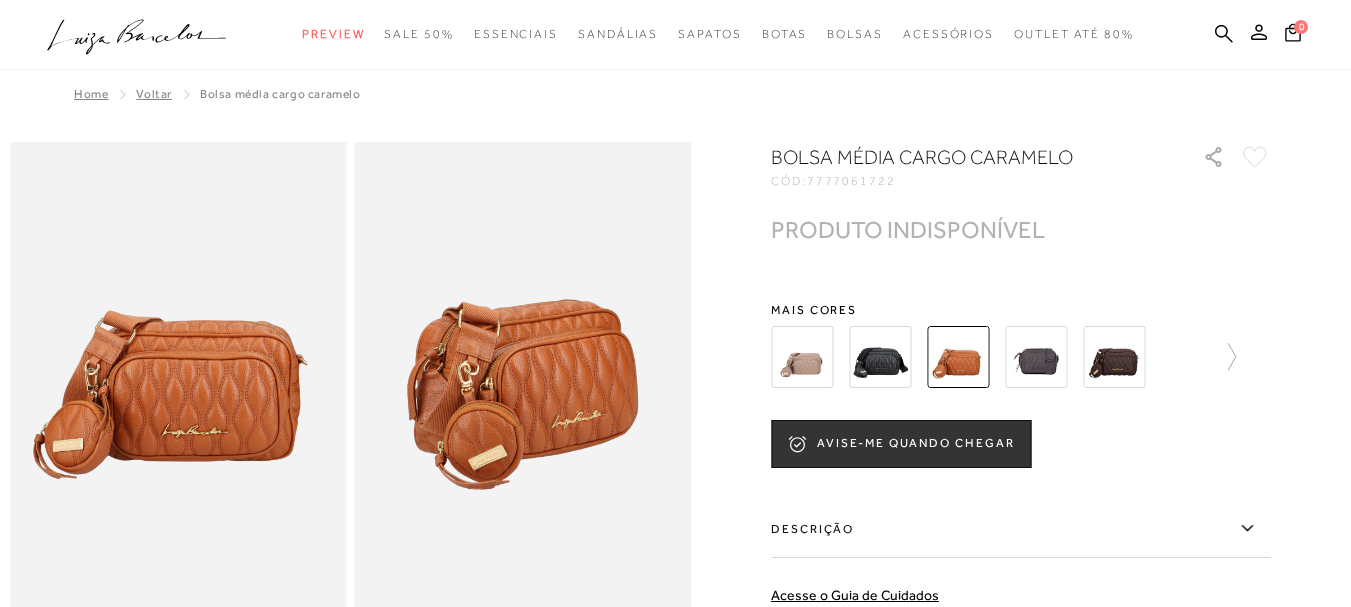 click at bounding box center (523, 394) 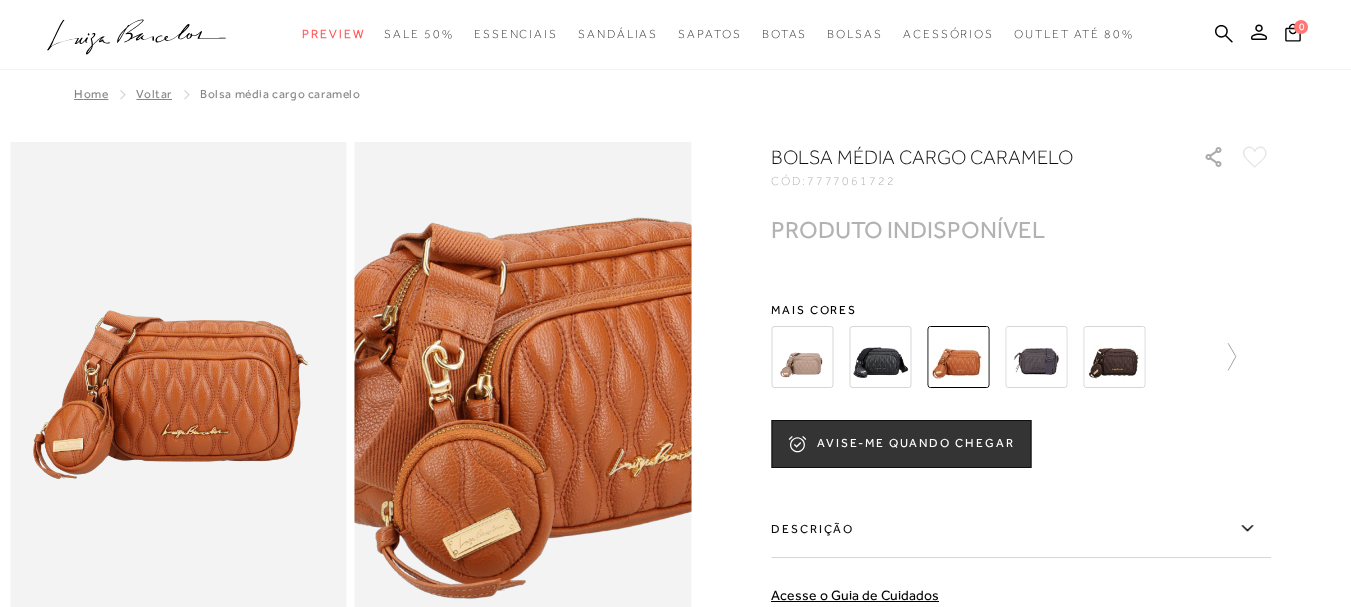 click at bounding box center (551, 408) 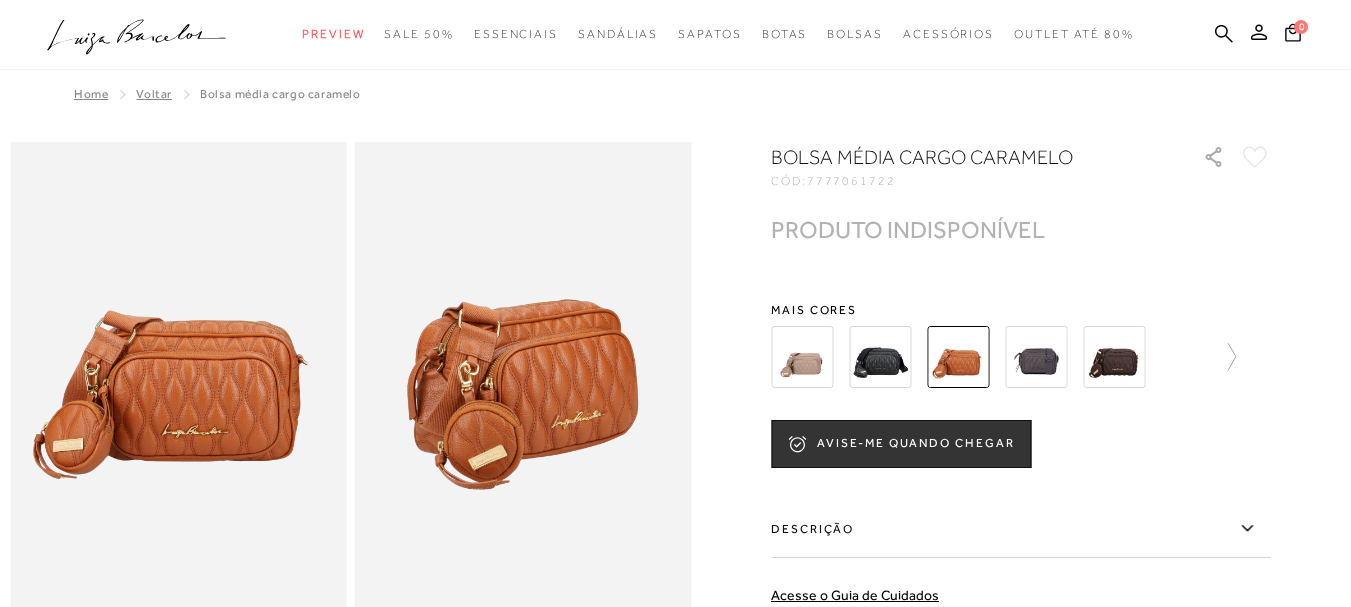 click at bounding box center (178, 394) 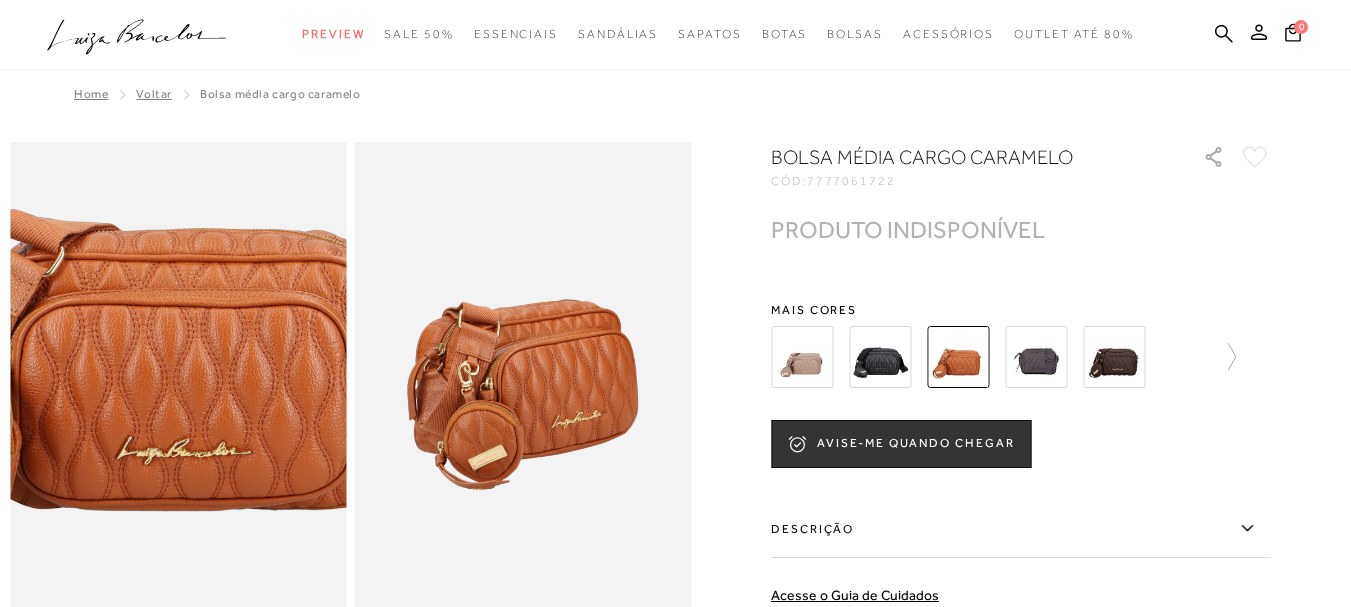 click at bounding box center [149, 377] 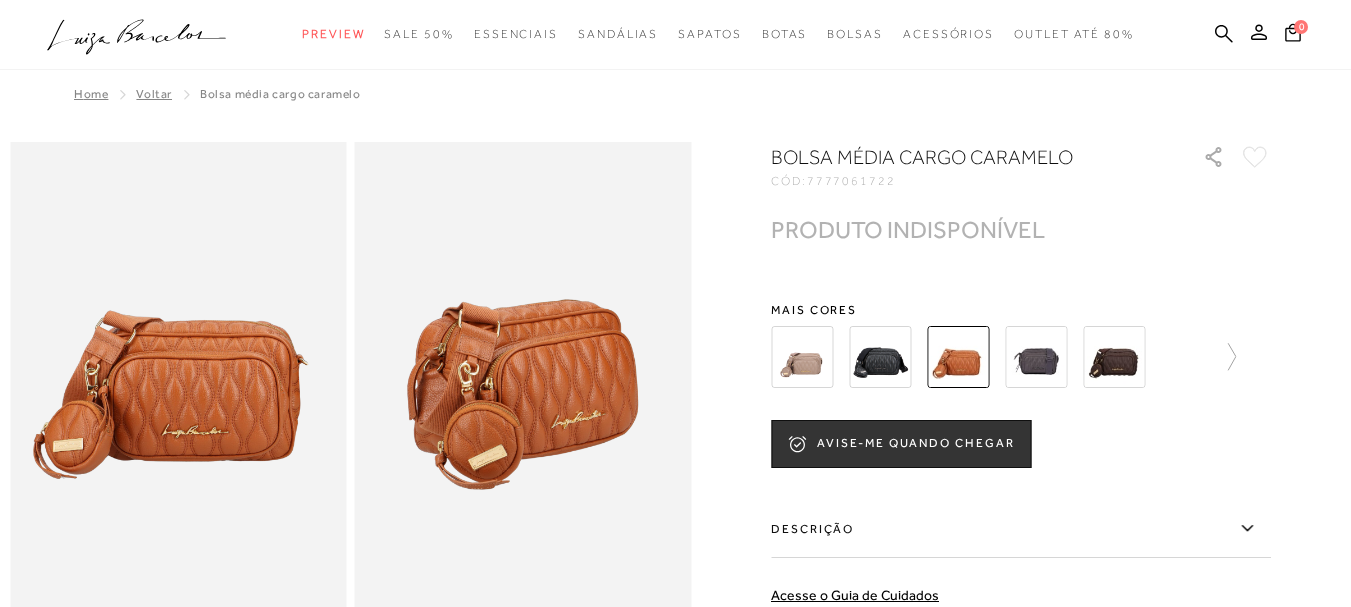 click at bounding box center (523, 394) 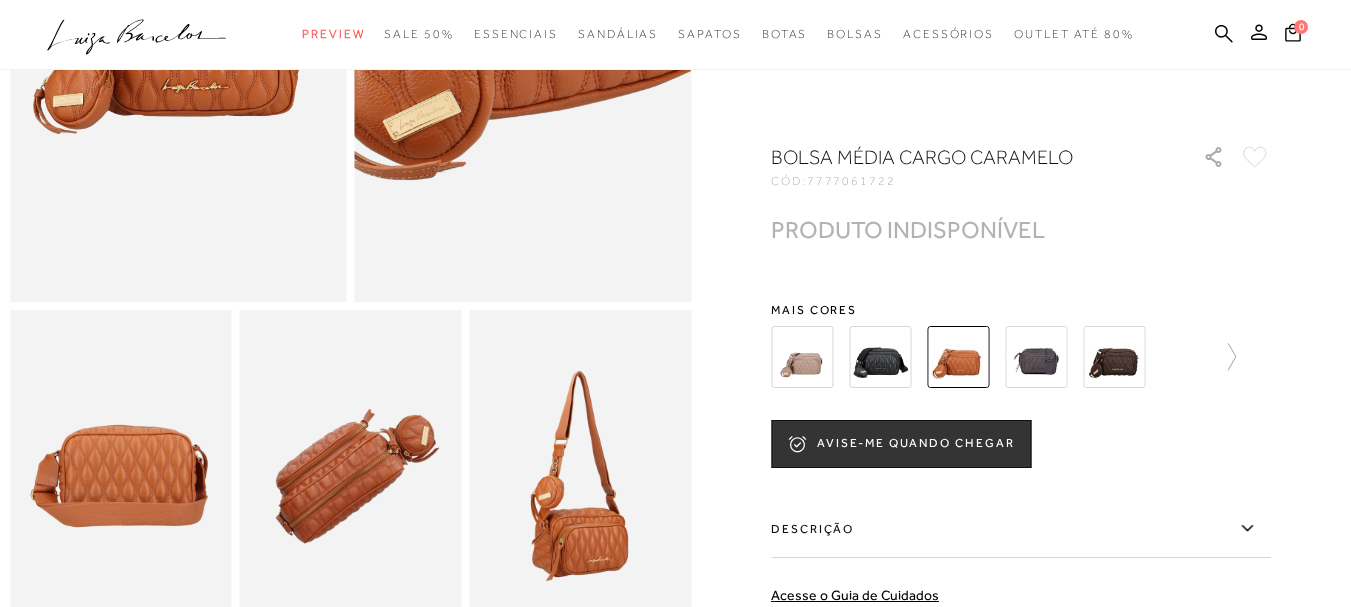 scroll, scrollTop: 400, scrollLeft: 0, axis: vertical 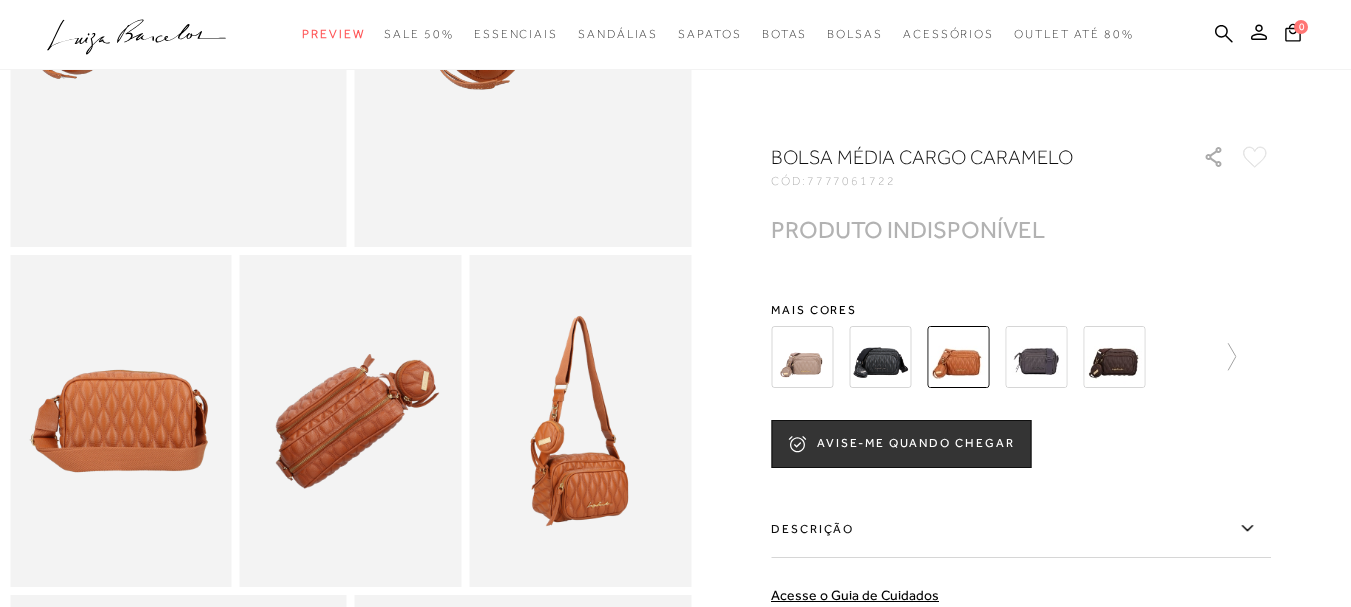 click at bounding box center [121, 421] 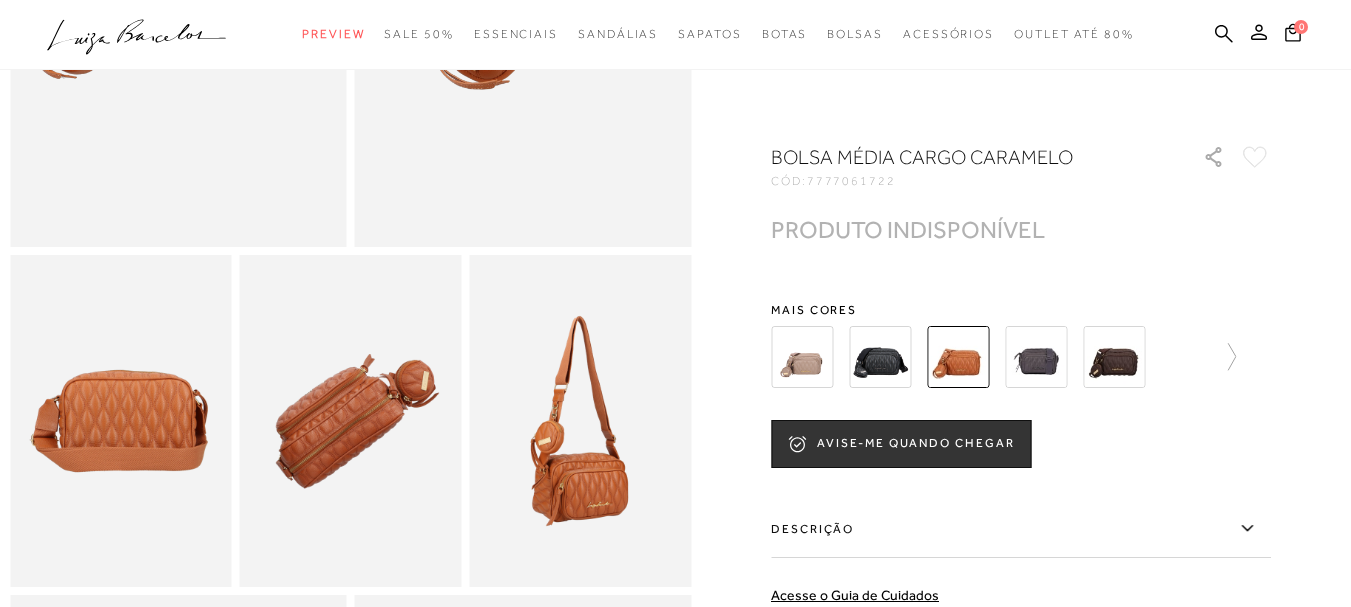 click at bounding box center [580, 421] 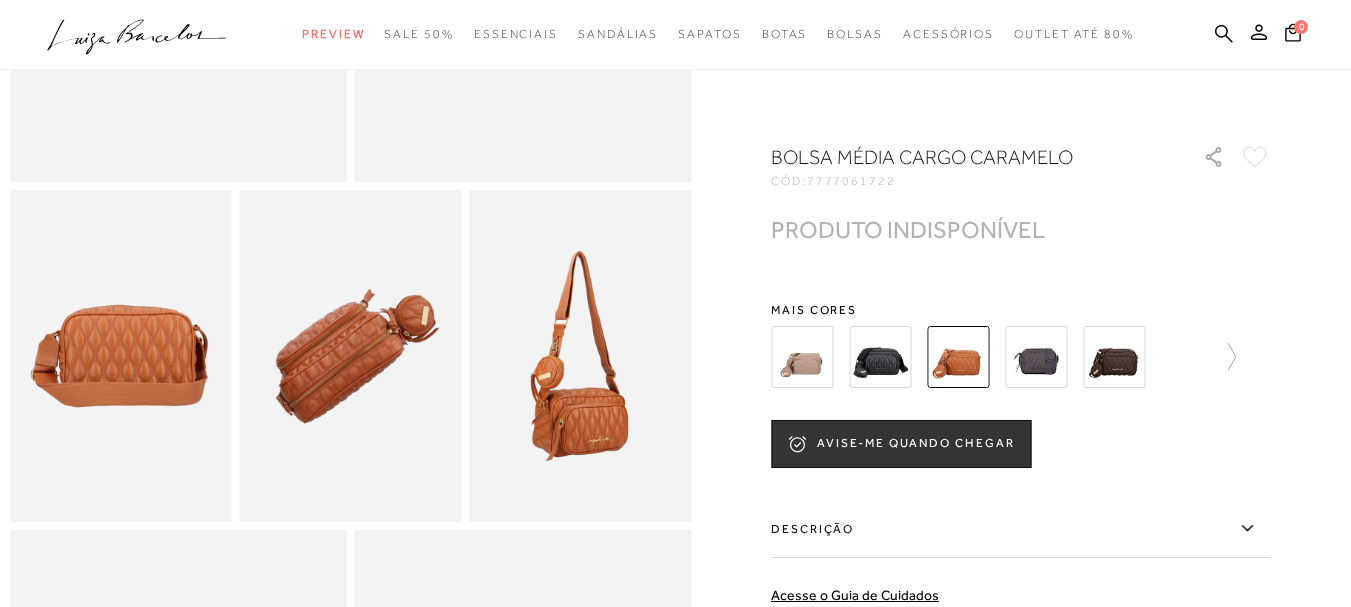 scroll, scrollTop: 500, scrollLeft: 0, axis: vertical 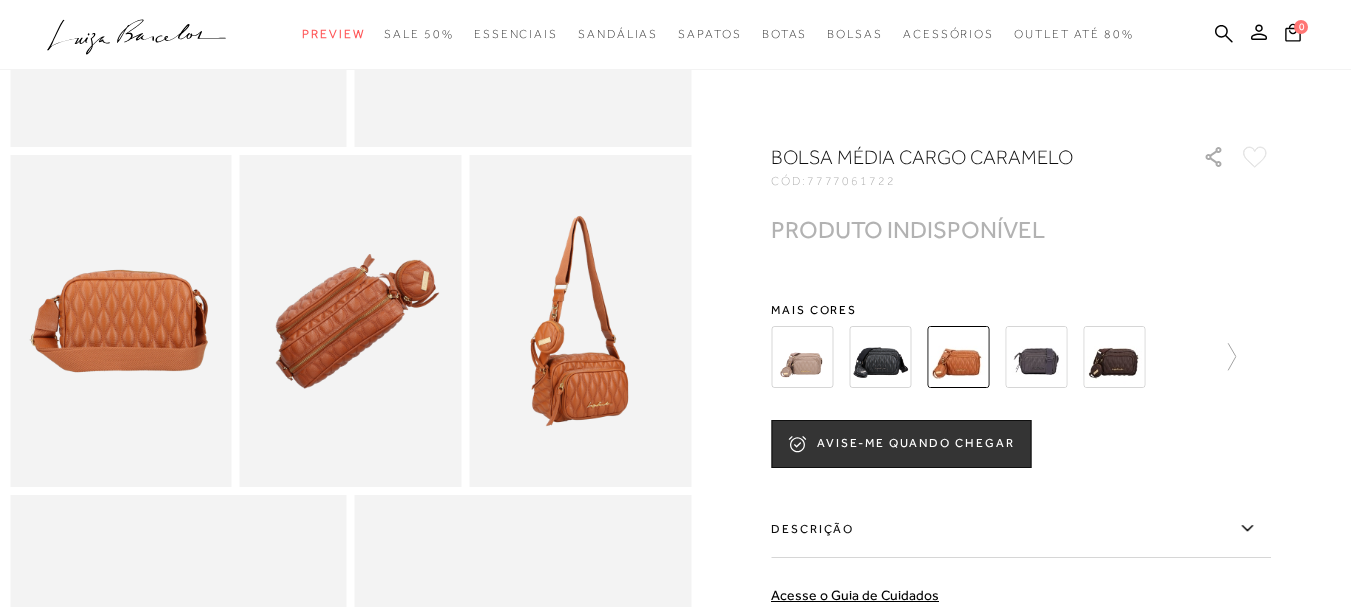 click at bounding box center (121, 321) 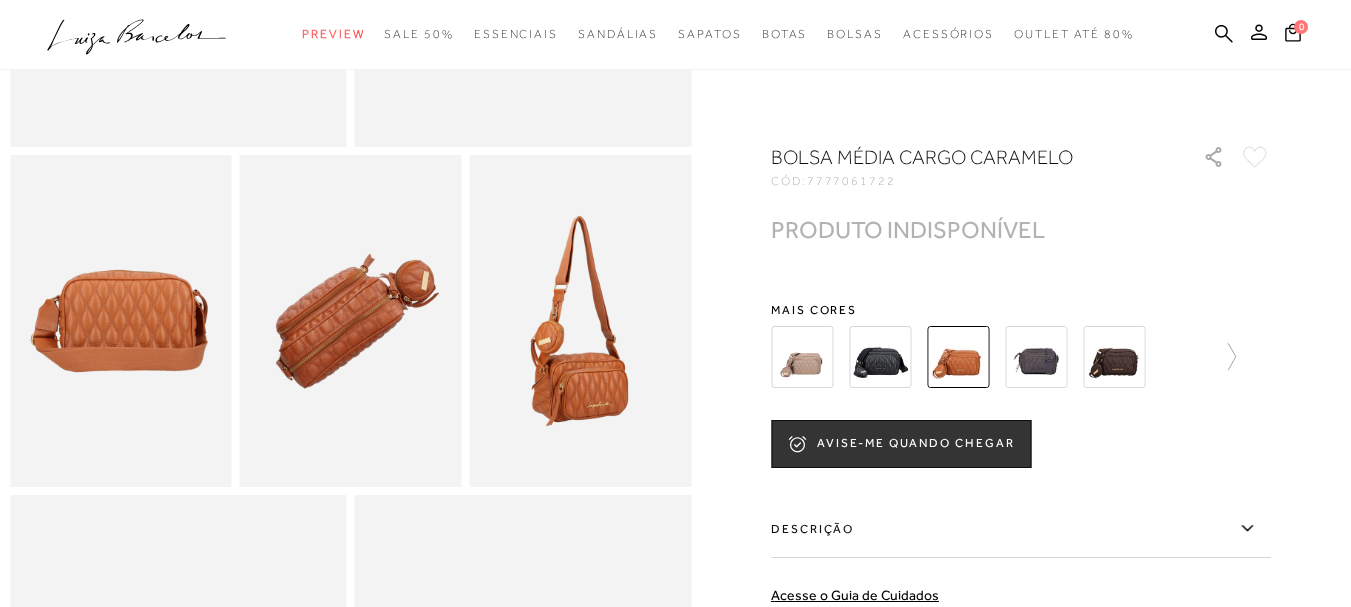 click at bounding box center [580, 321] 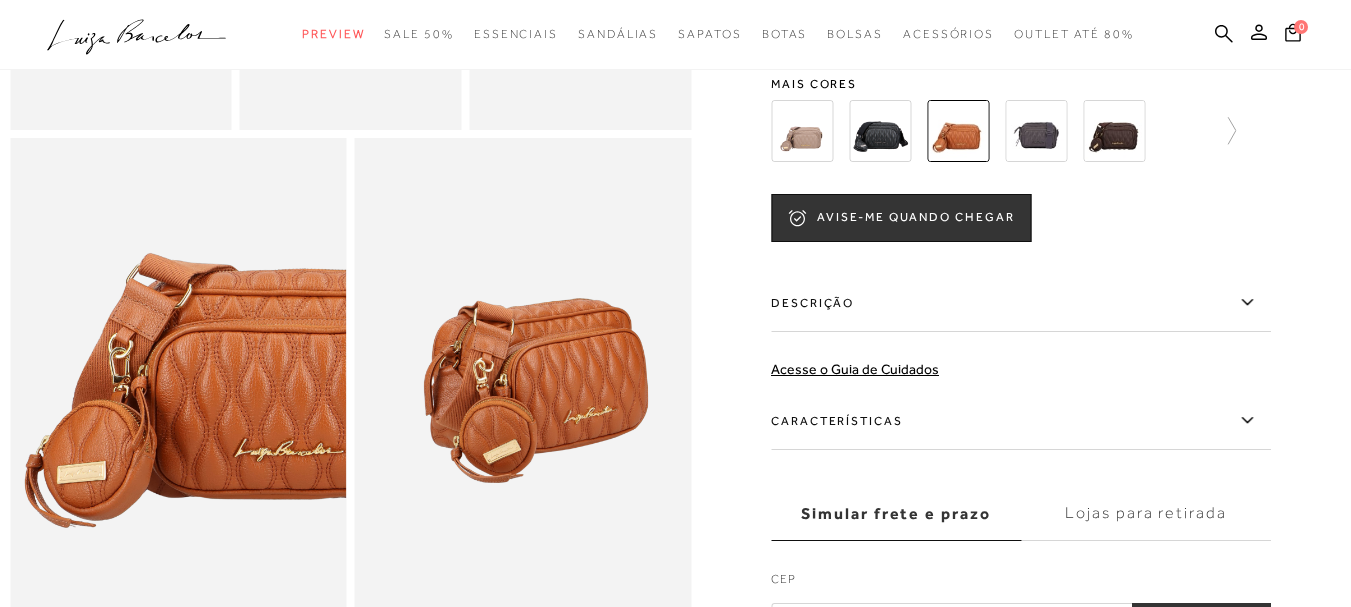 scroll, scrollTop: 900, scrollLeft: 0, axis: vertical 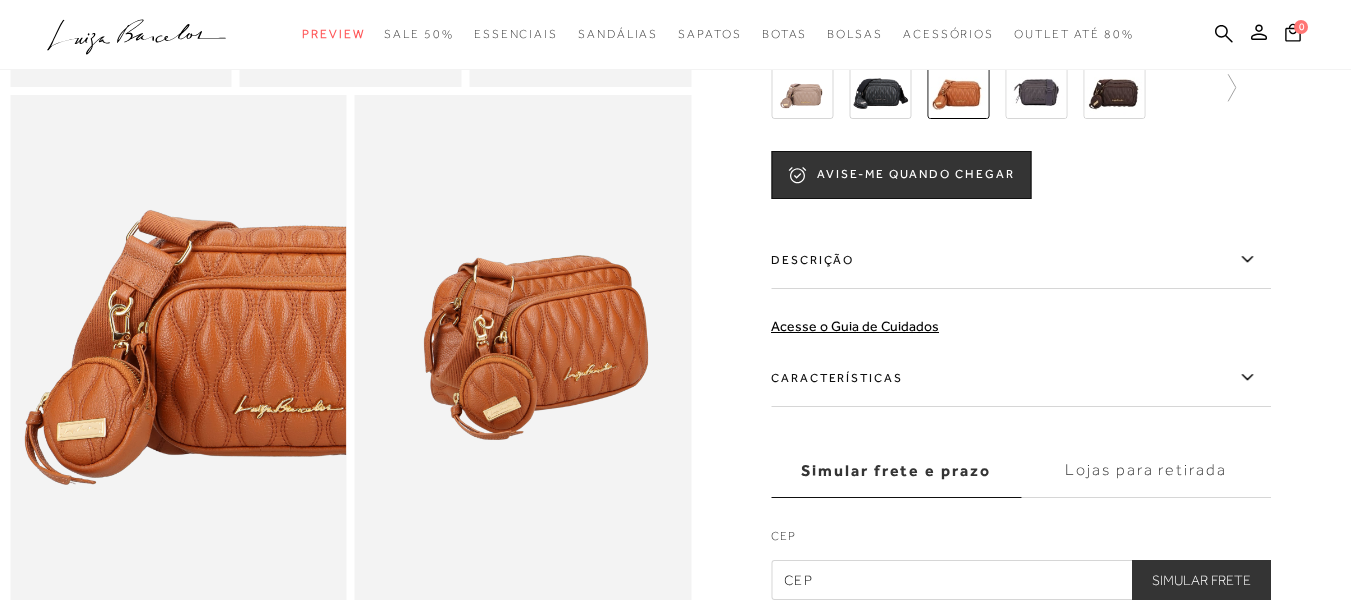 click at bounding box center (523, 347) 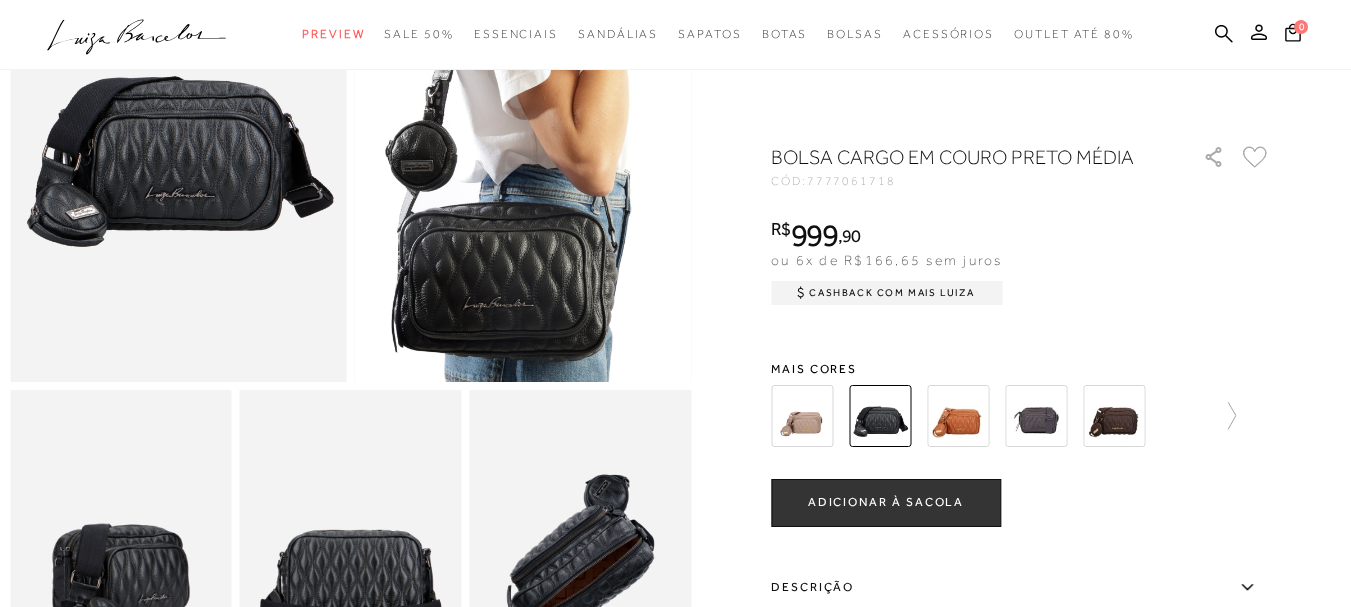 scroll, scrollTop: 300, scrollLeft: 0, axis: vertical 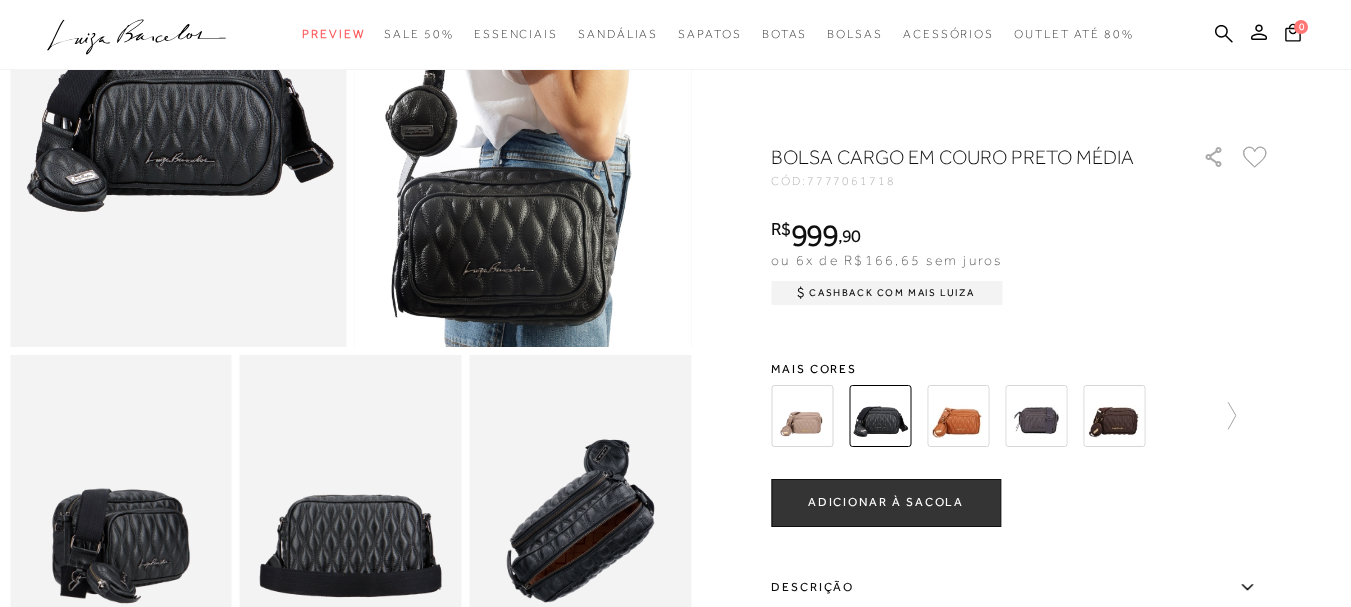 click at bounding box center [121, 521] 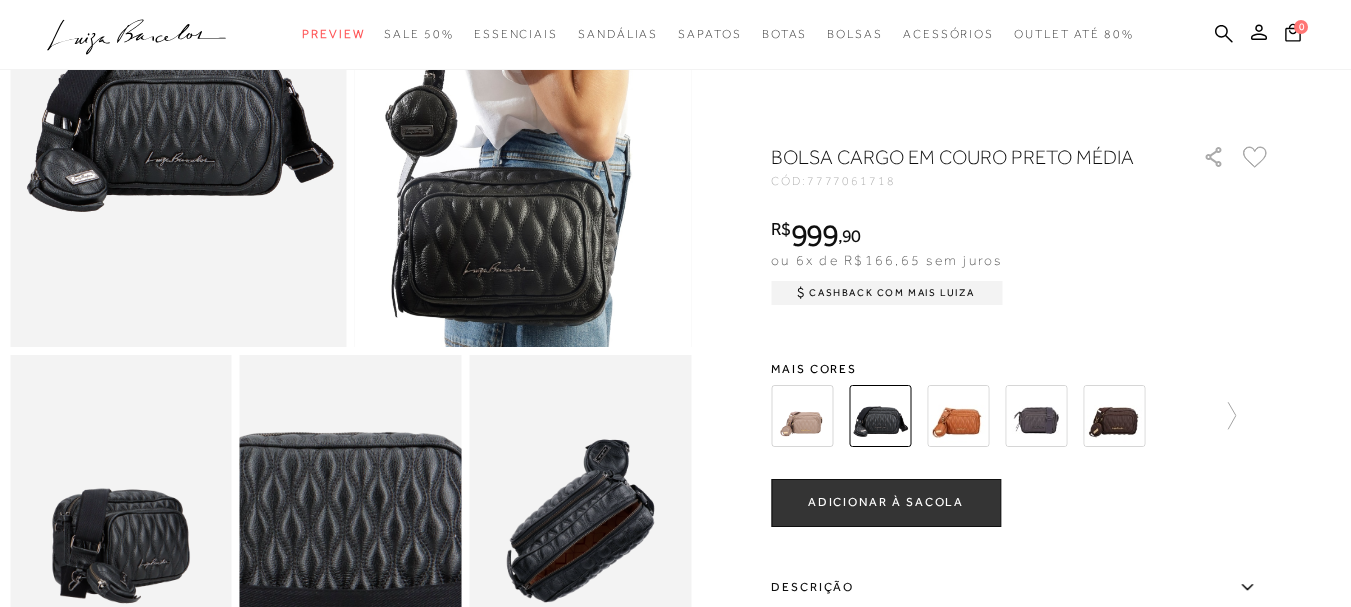 click at bounding box center (330, 483) 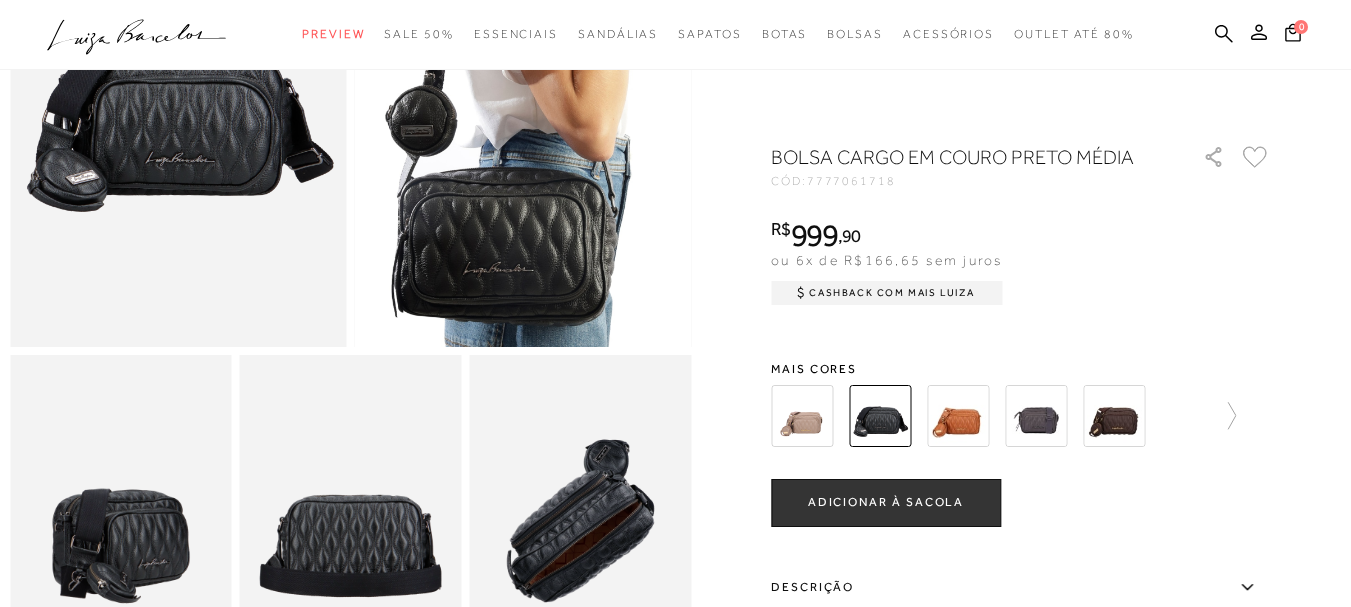 click at bounding box center [580, 521] 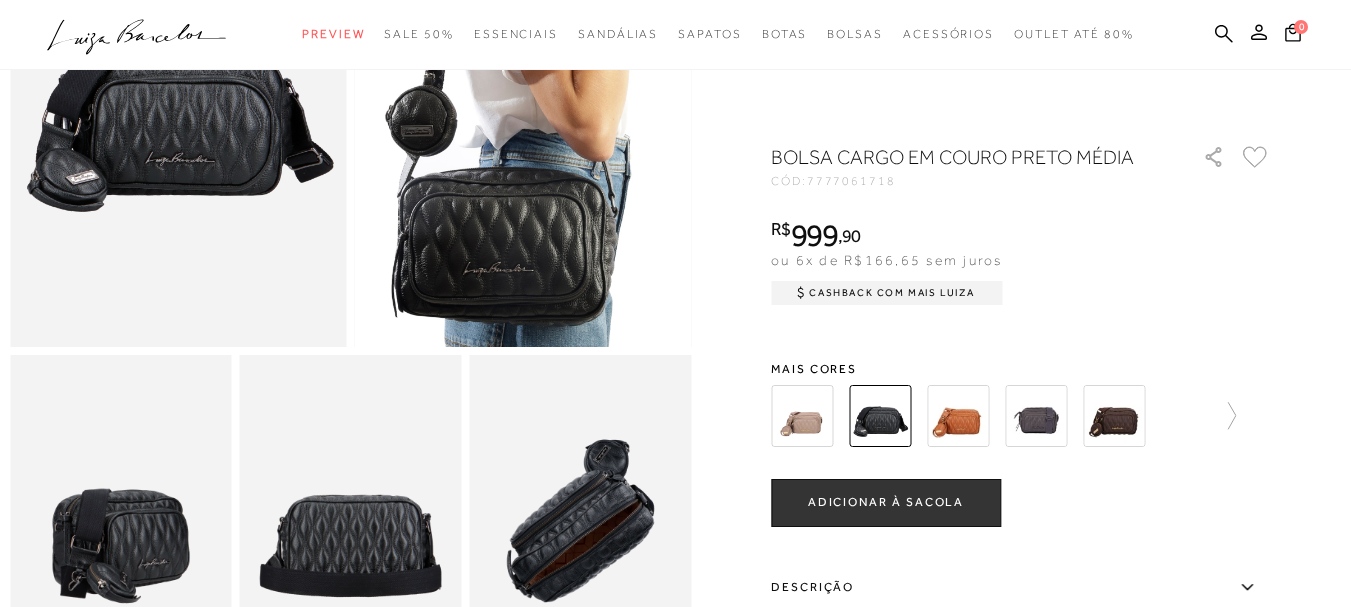click at bounding box center (178, 94) 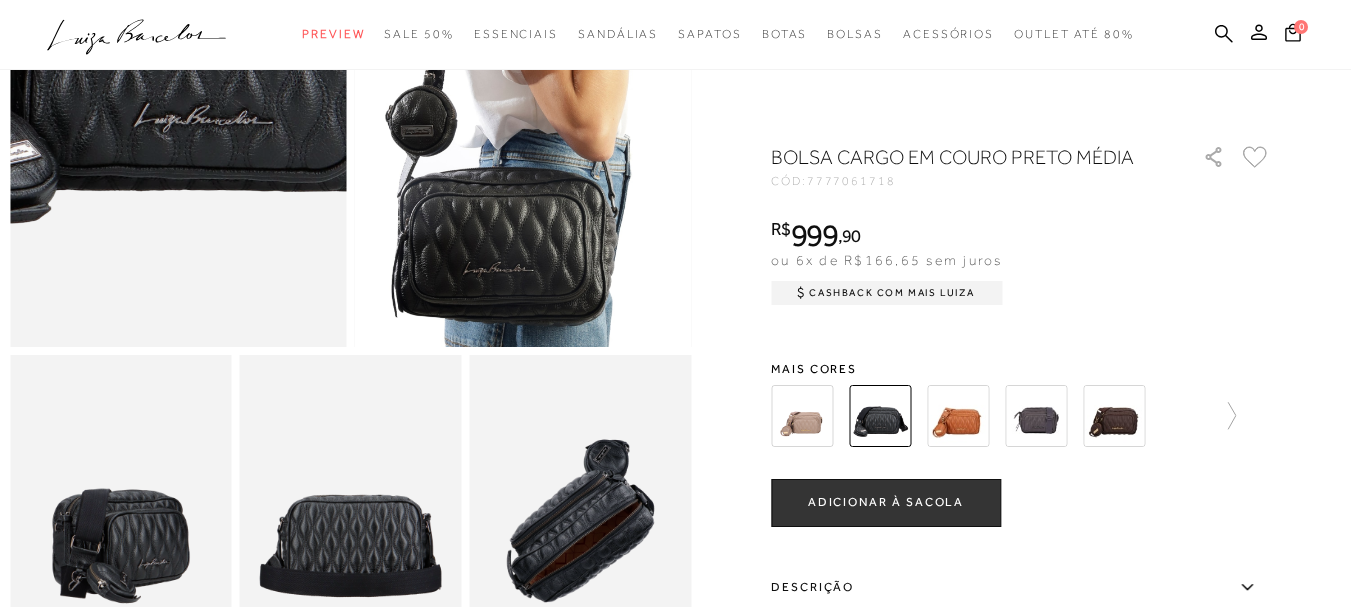 click at bounding box center (199, -11) 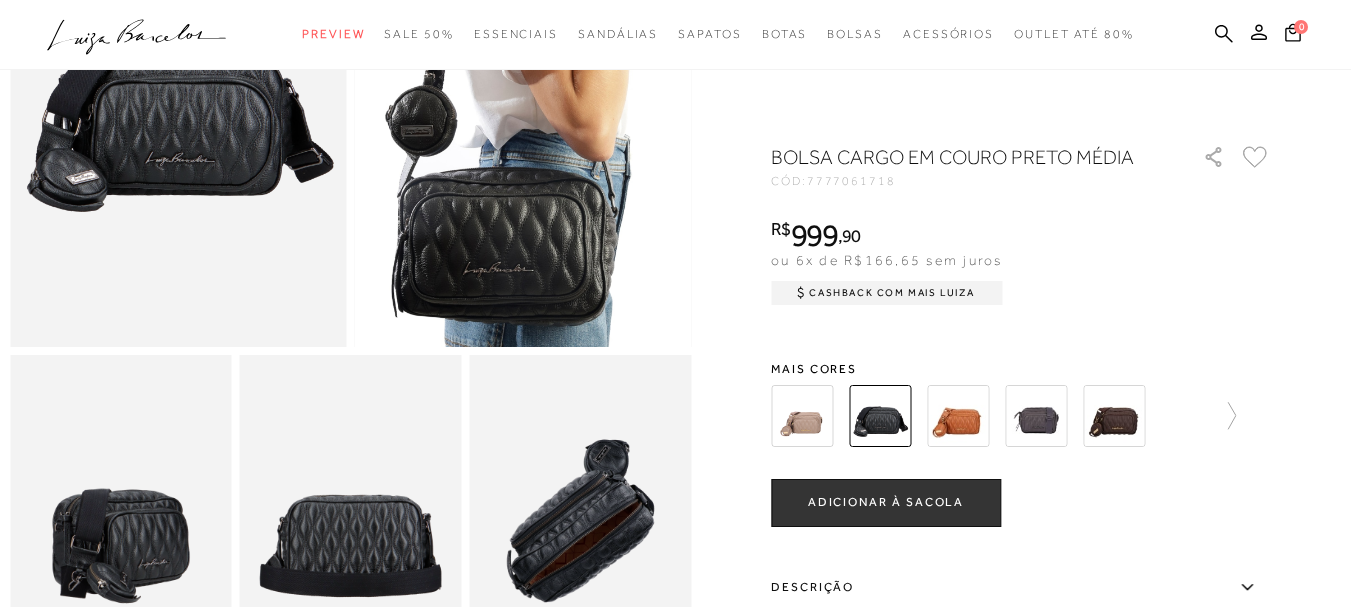 click at bounding box center [958, 416] 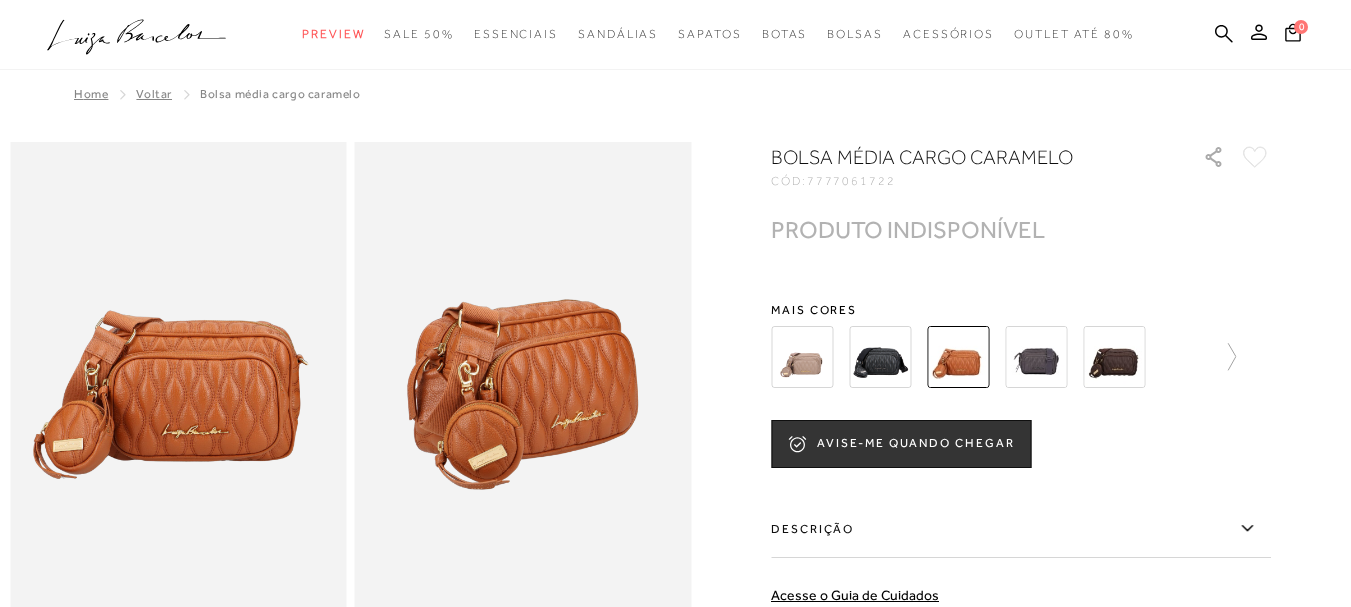 scroll, scrollTop: 0, scrollLeft: 0, axis: both 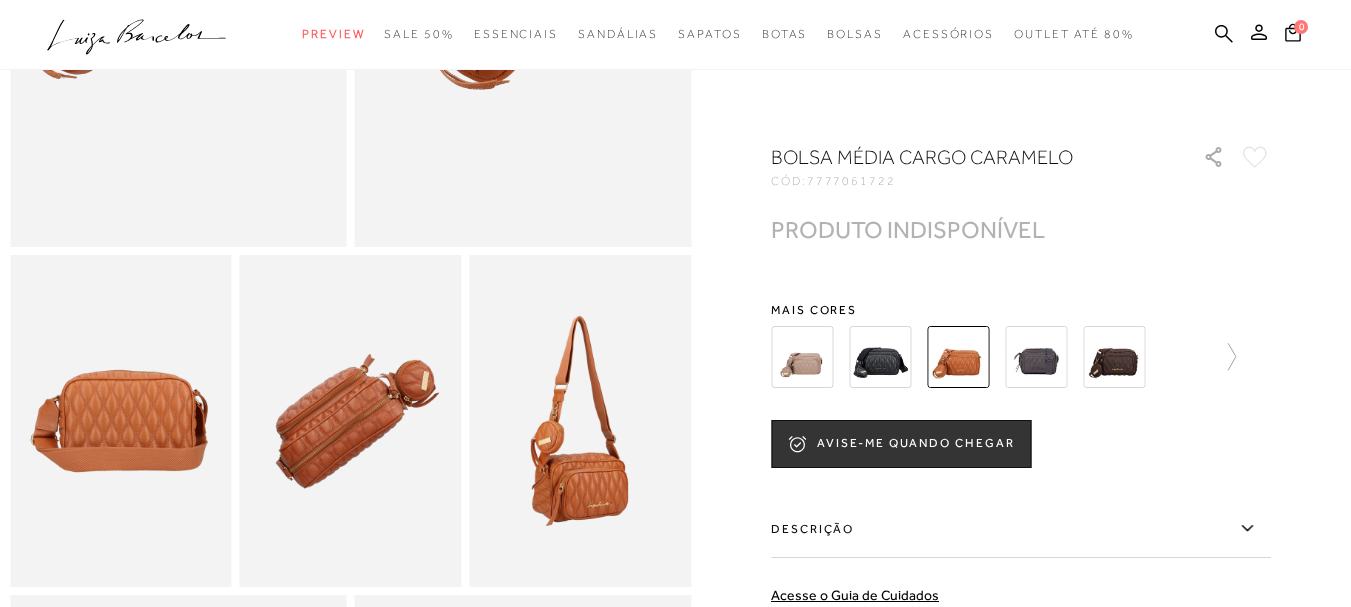 click at bounding box center [121, 421] 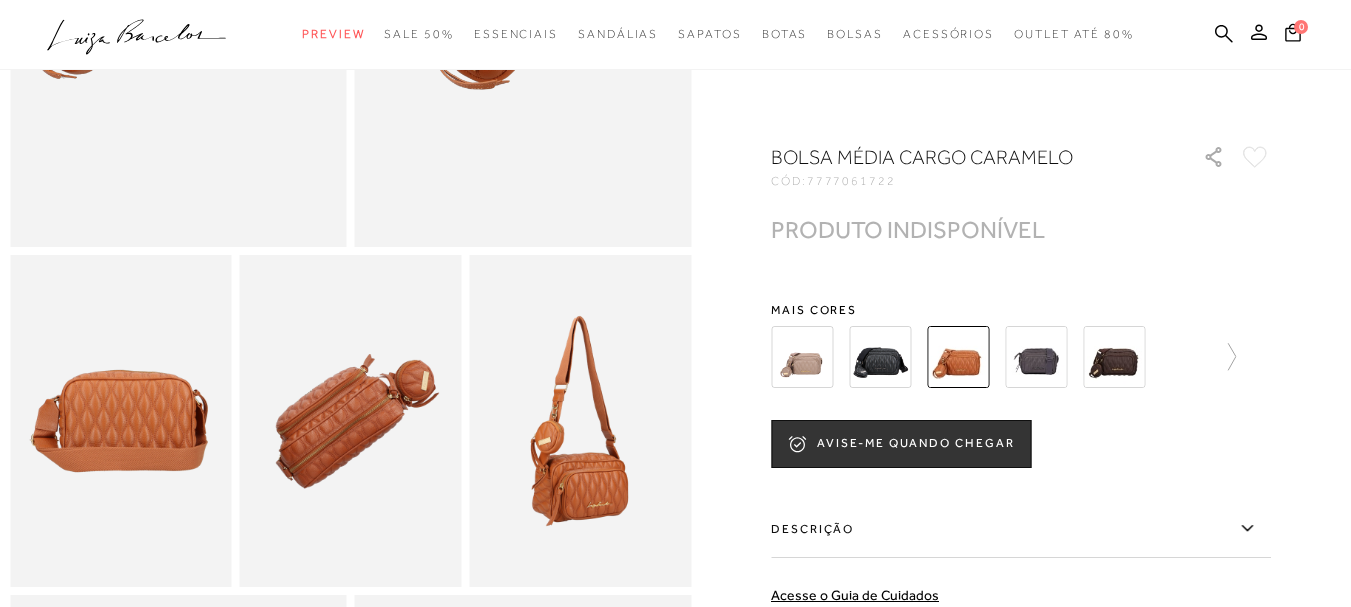 click at bounding box center [580, 421] 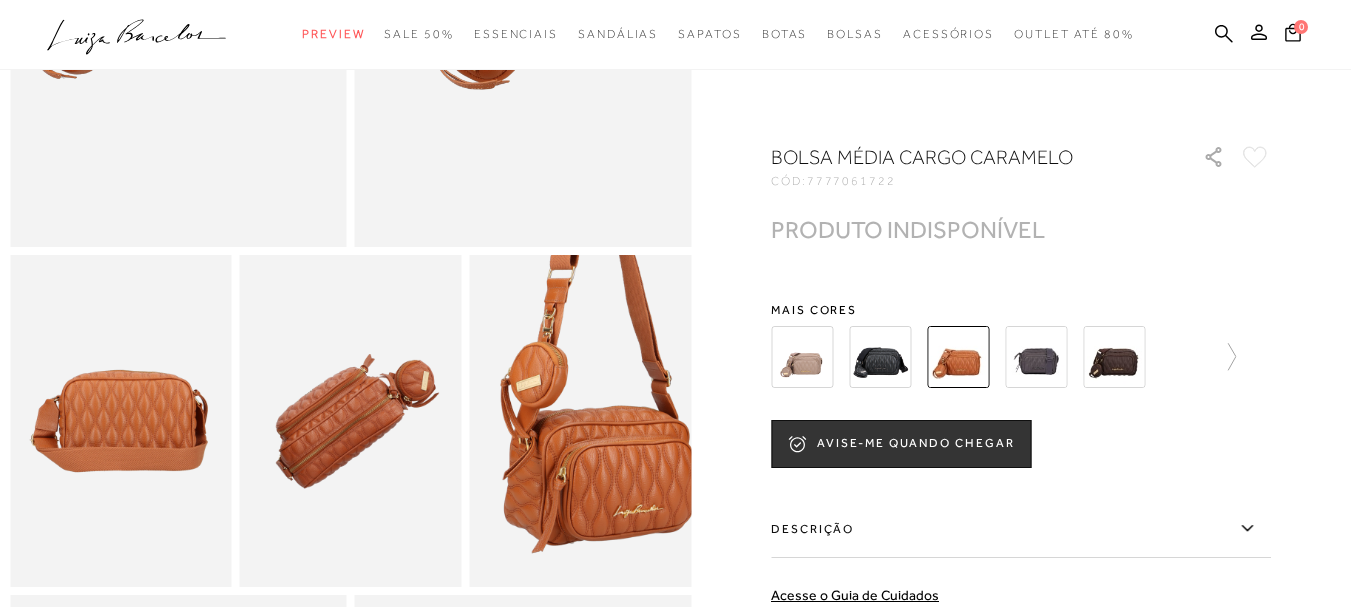 click at bounding box center [599, 341] 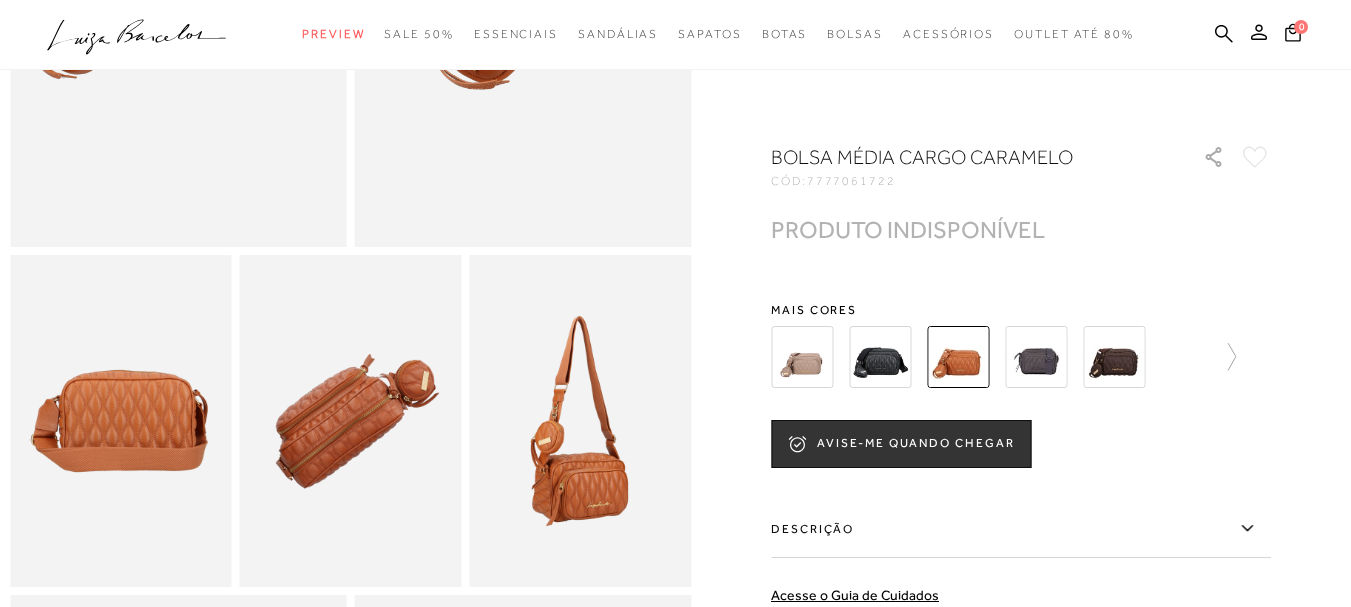 click at bounding box center (351, 421) 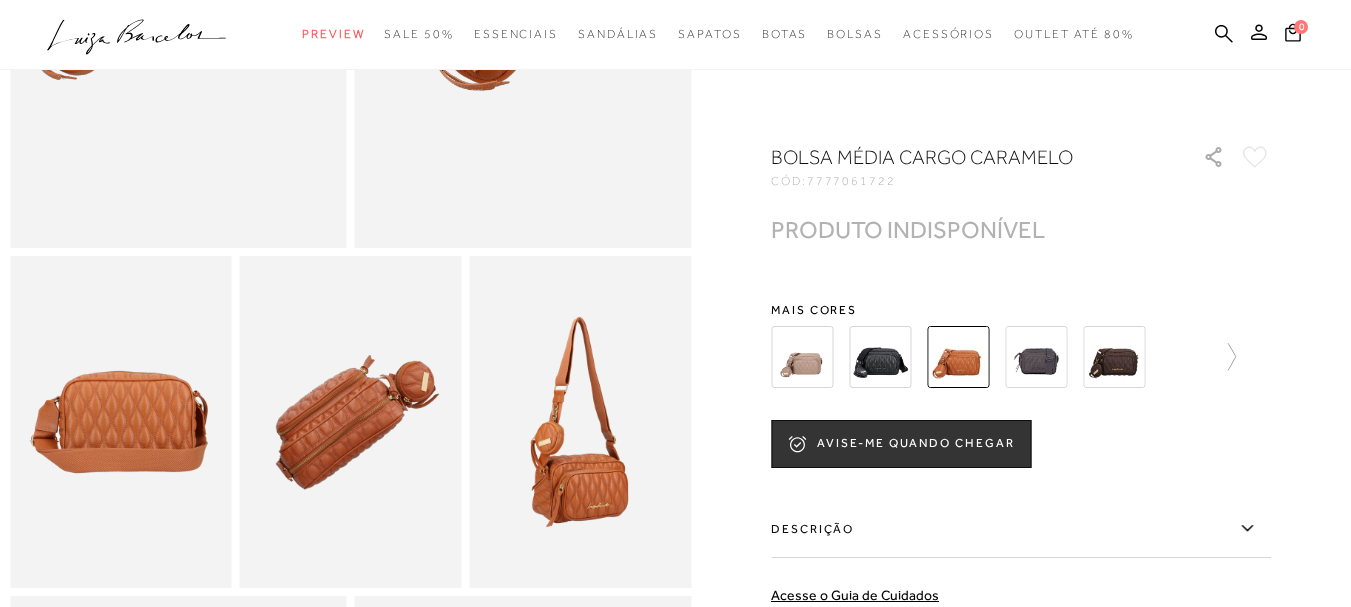 scroll, scrollTop: 400, scrollLeft: 0, axis: vertical 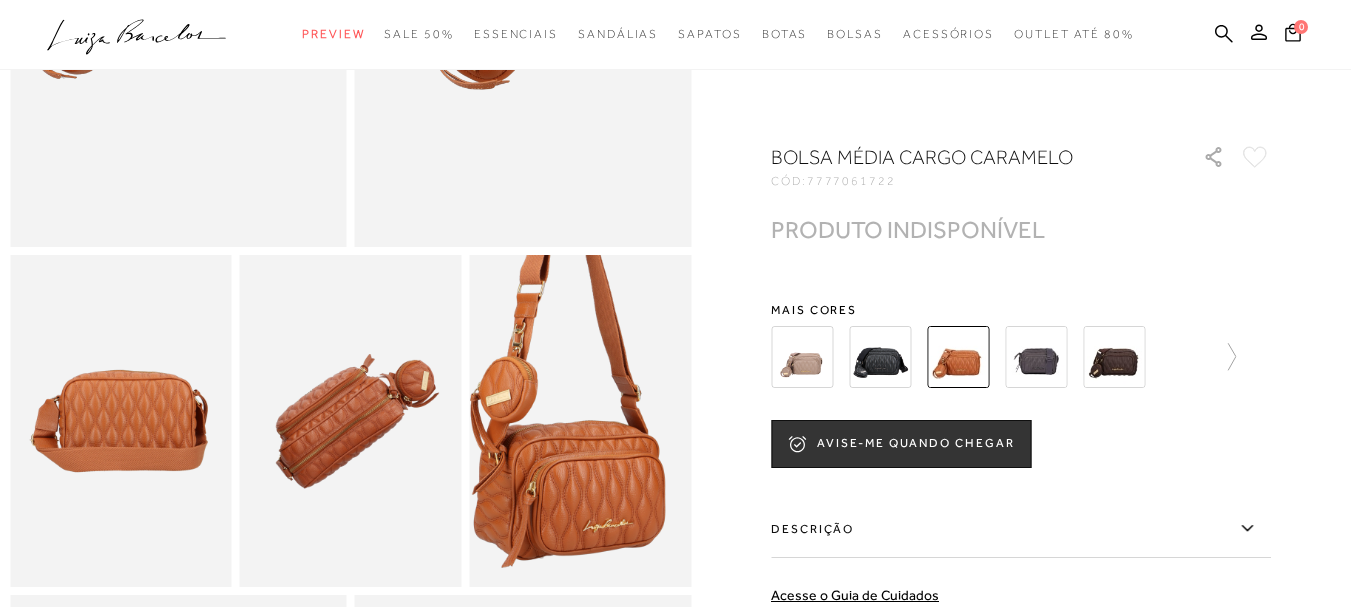 click at bounding box center (569, 356) 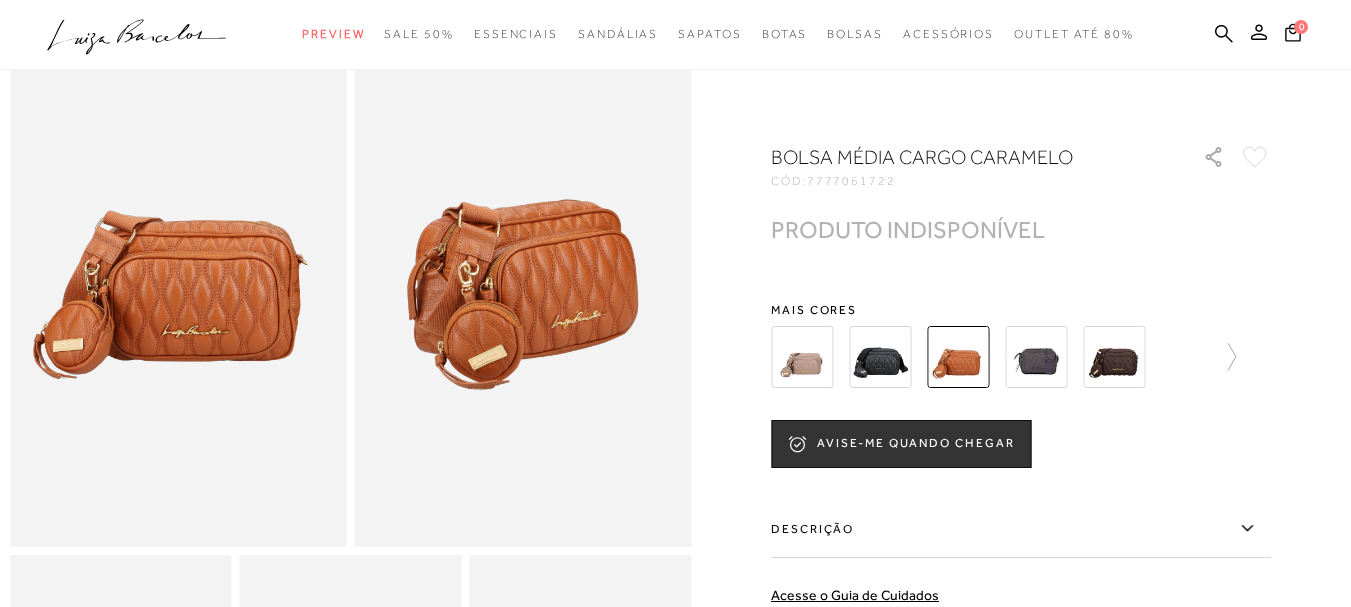 scroll, scrollTop: 0, scrollLeft: 0, axis: both 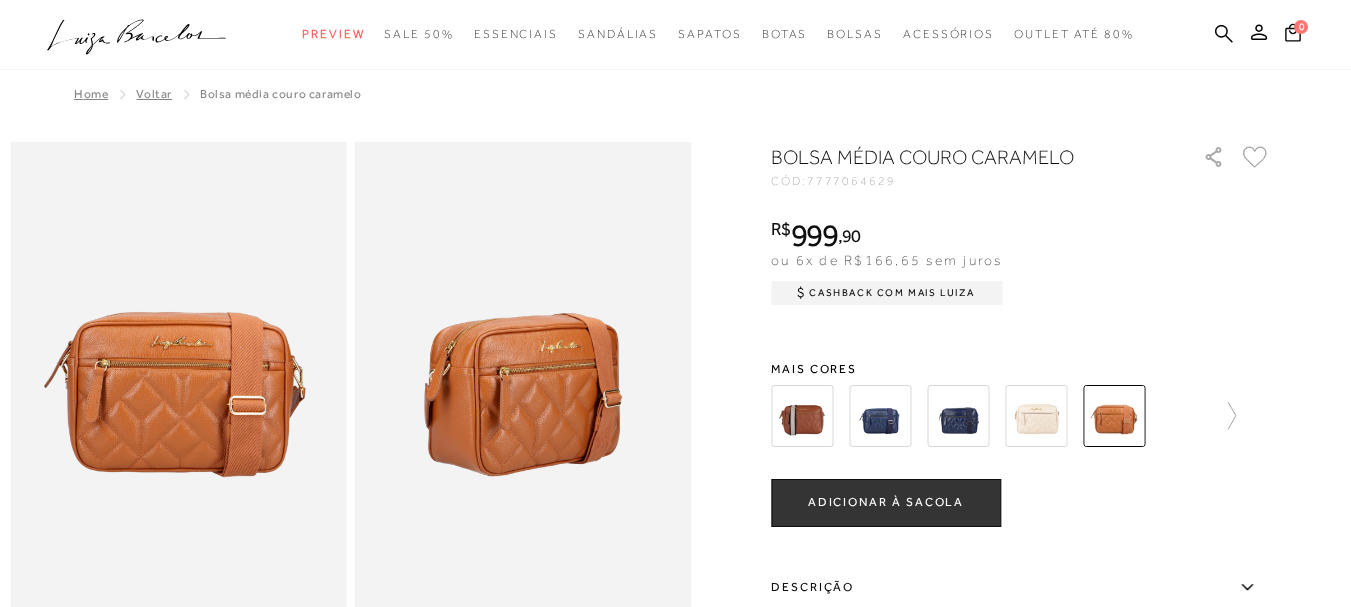 click at bounding box center [802, 416] 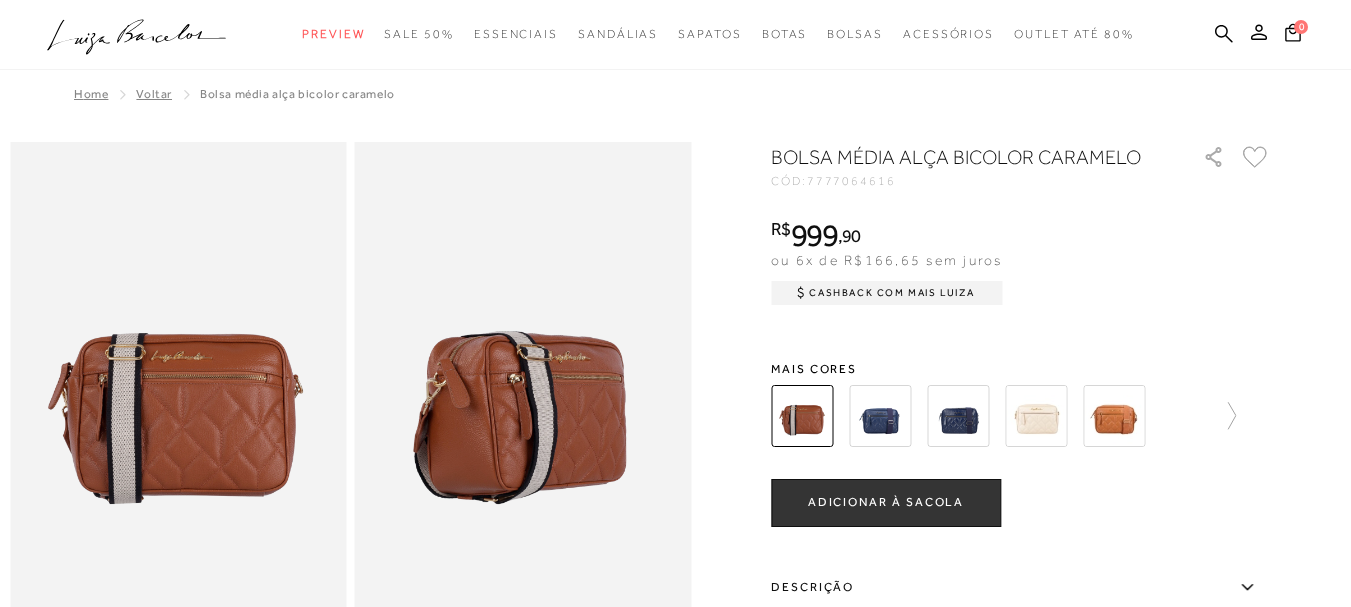 scroll, scrollTop: 0, scrollLeft: 0, axis: both 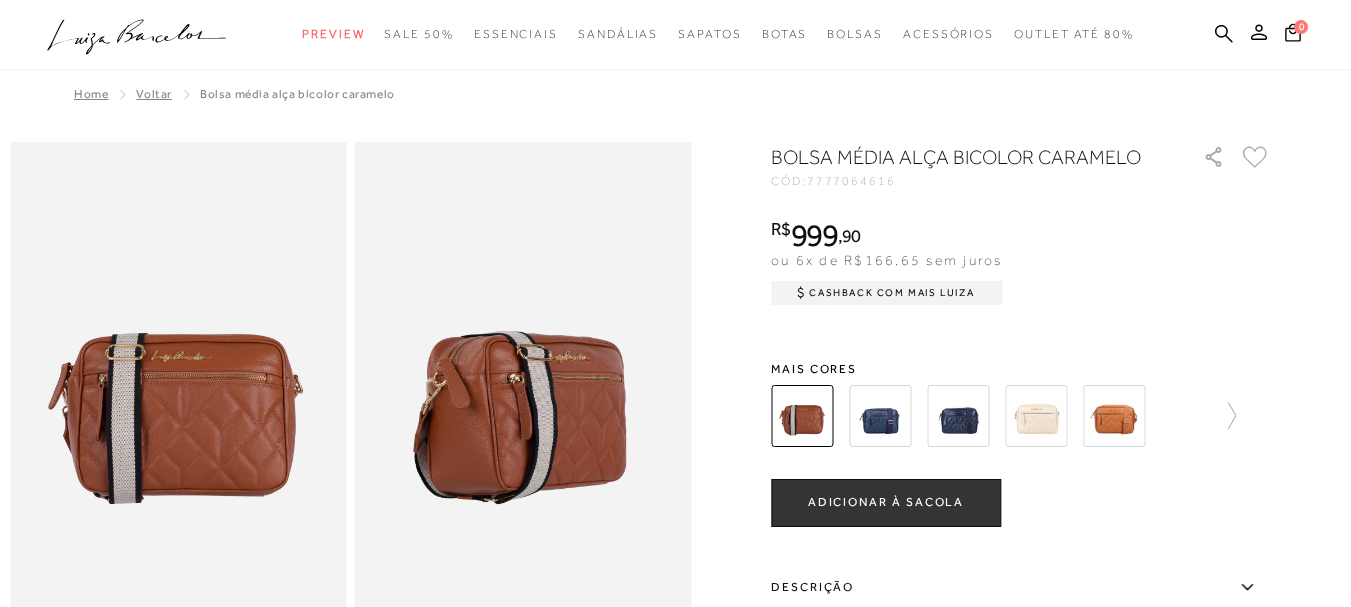 click at bounding box center (1114, 416) 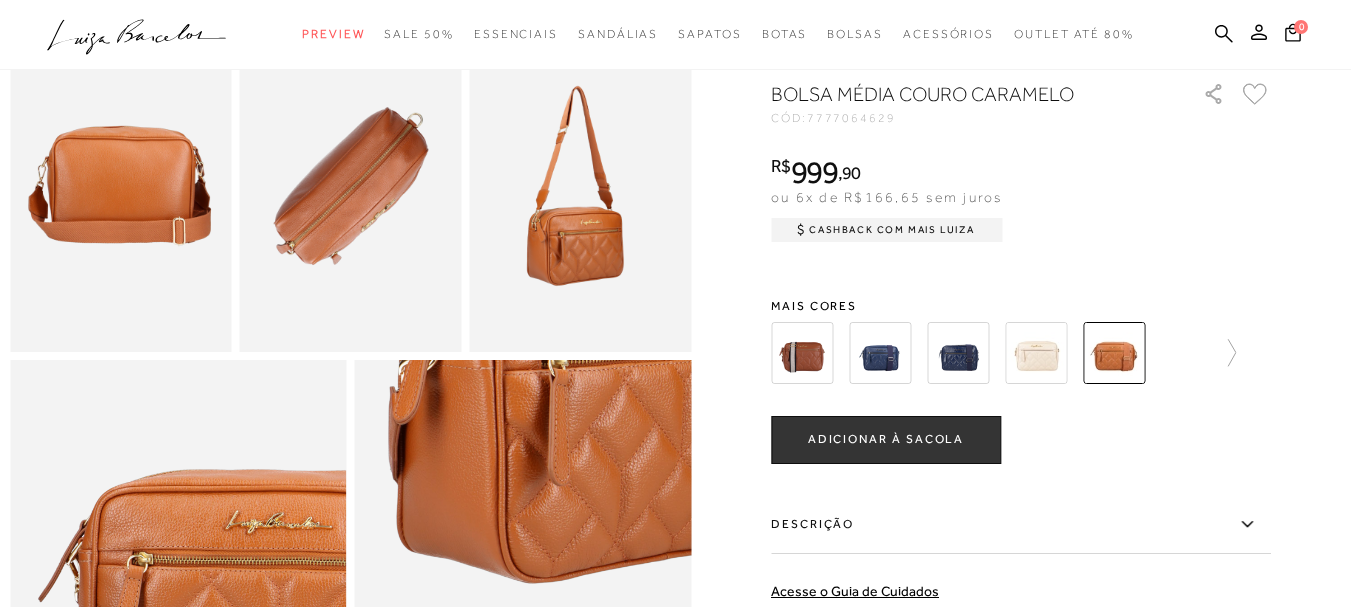 scroll, scrollTop: 500, scrollLeft: 0, axis: vertical 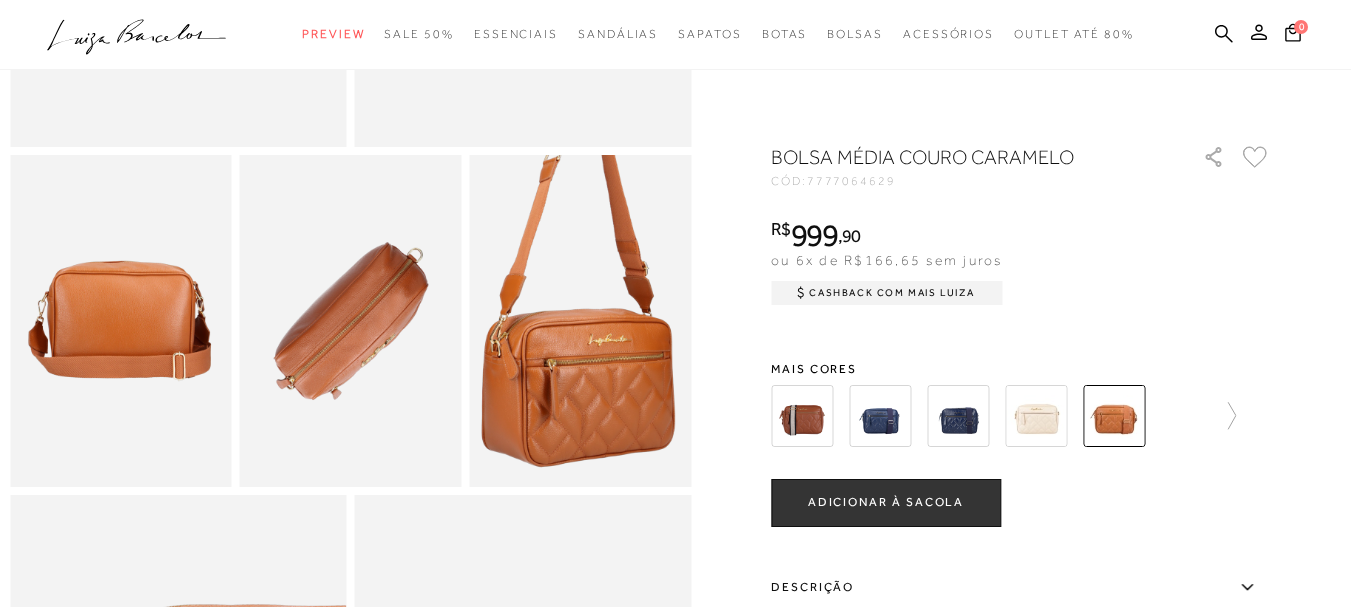 click at bounding box center [588, 266] 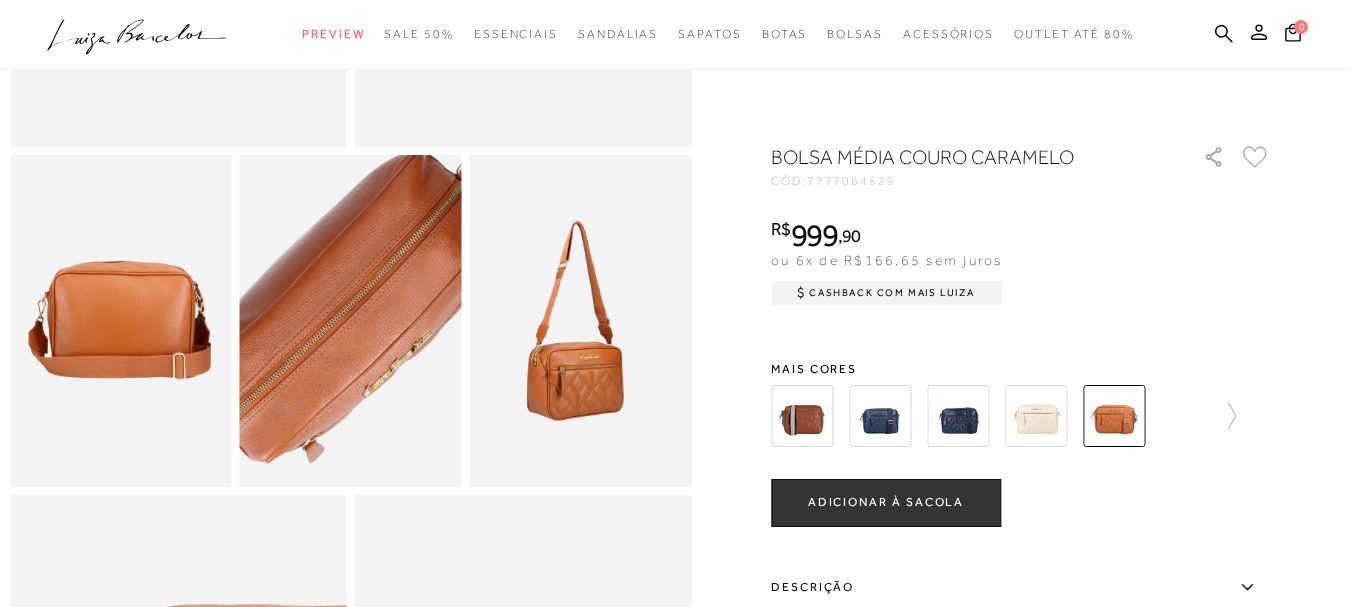 click at bounding box center (342, 304) 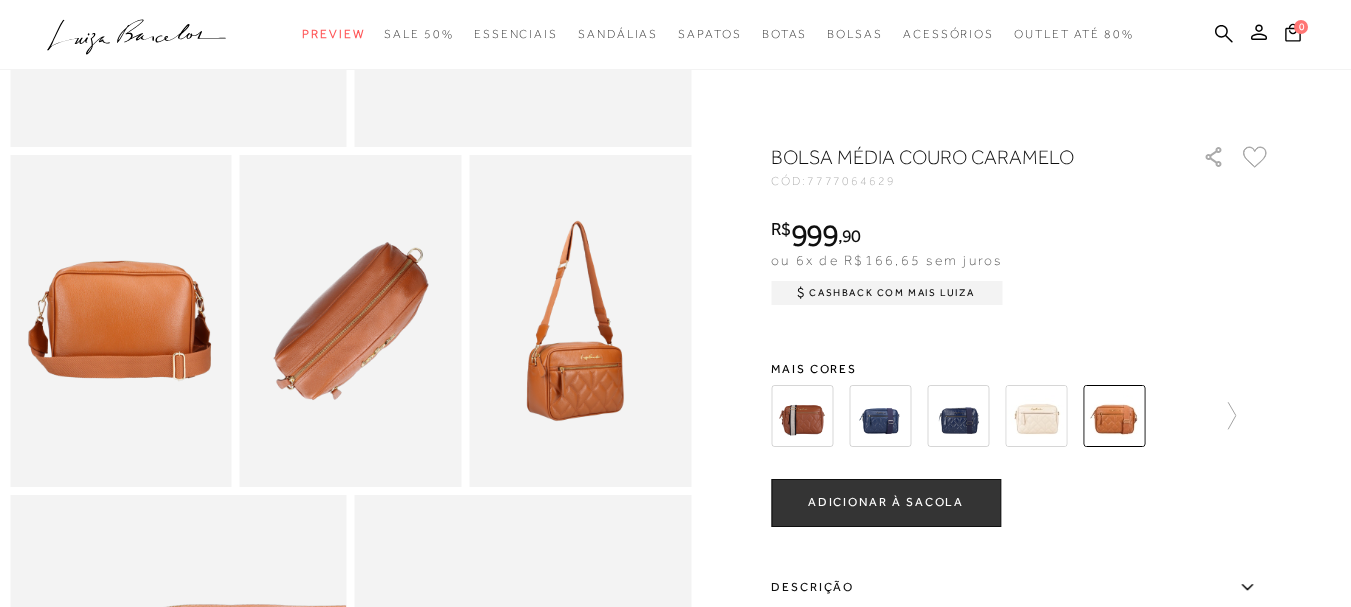 click at bounding box center [121, 321] 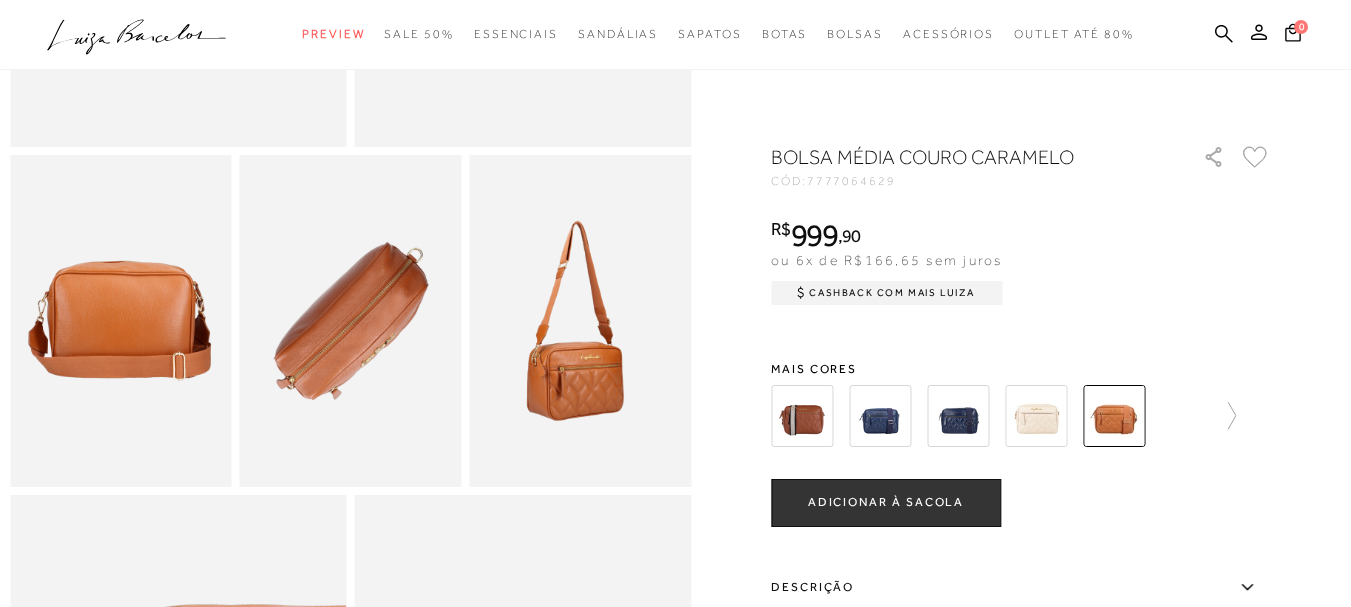 click at bounding box center [580, 321] 